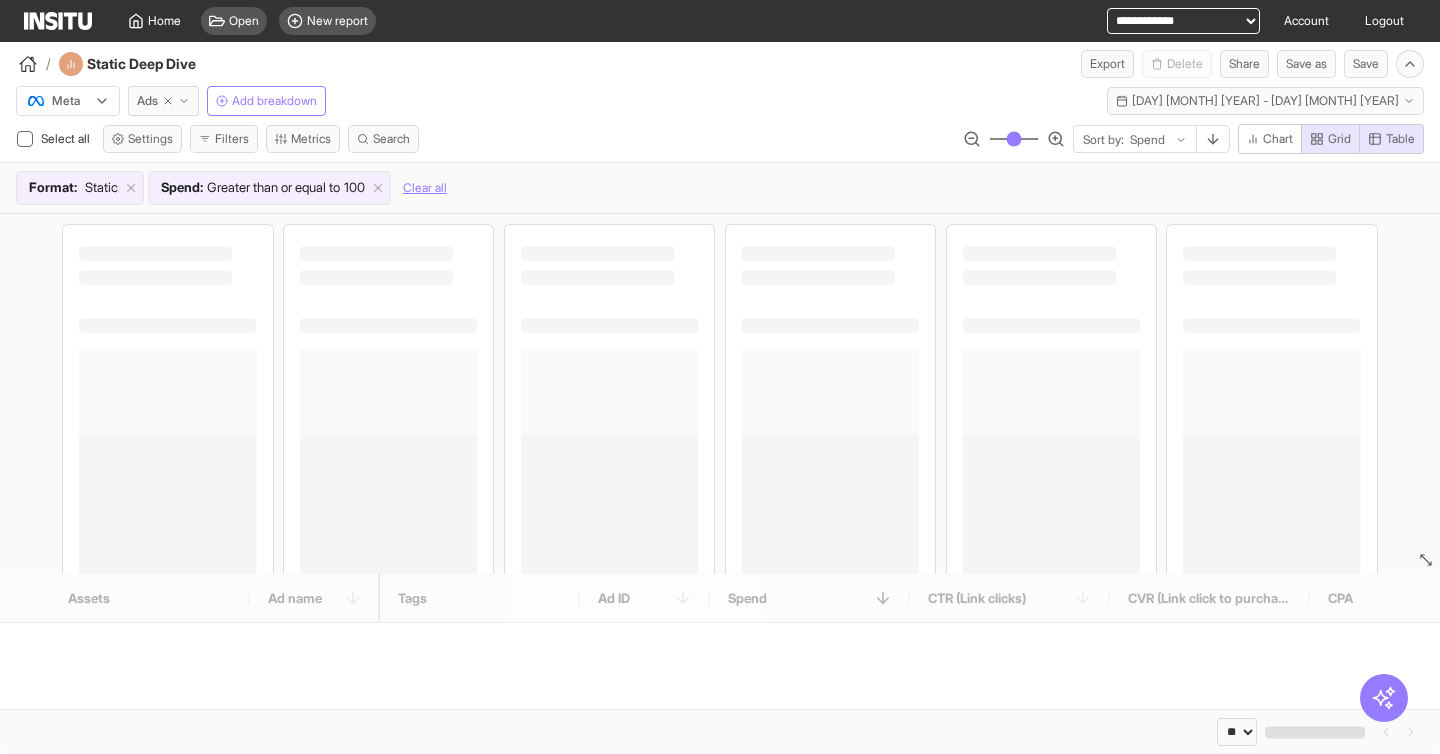 scroll, scrollTop: 0, scrollLeft: 0, axis: both 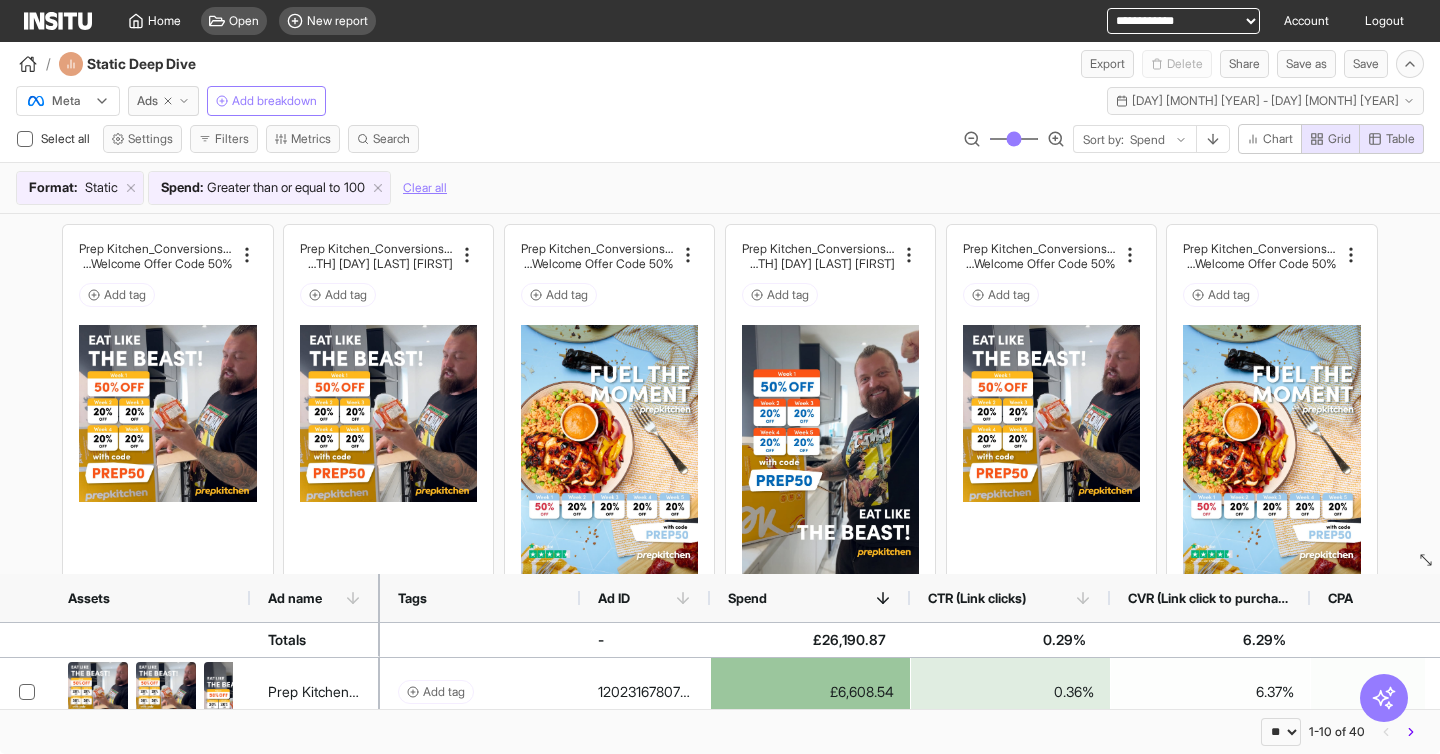 click on "Meta Ads Add breakdown Last 14 days - [DAY] [MONTH] [YEAR] - [DAY] [MONTH], [YEAR] [DAY] [MONTH] [YEAR] - [DAY] [MONTH] [YEAR]" at bounding box center [720, 97] 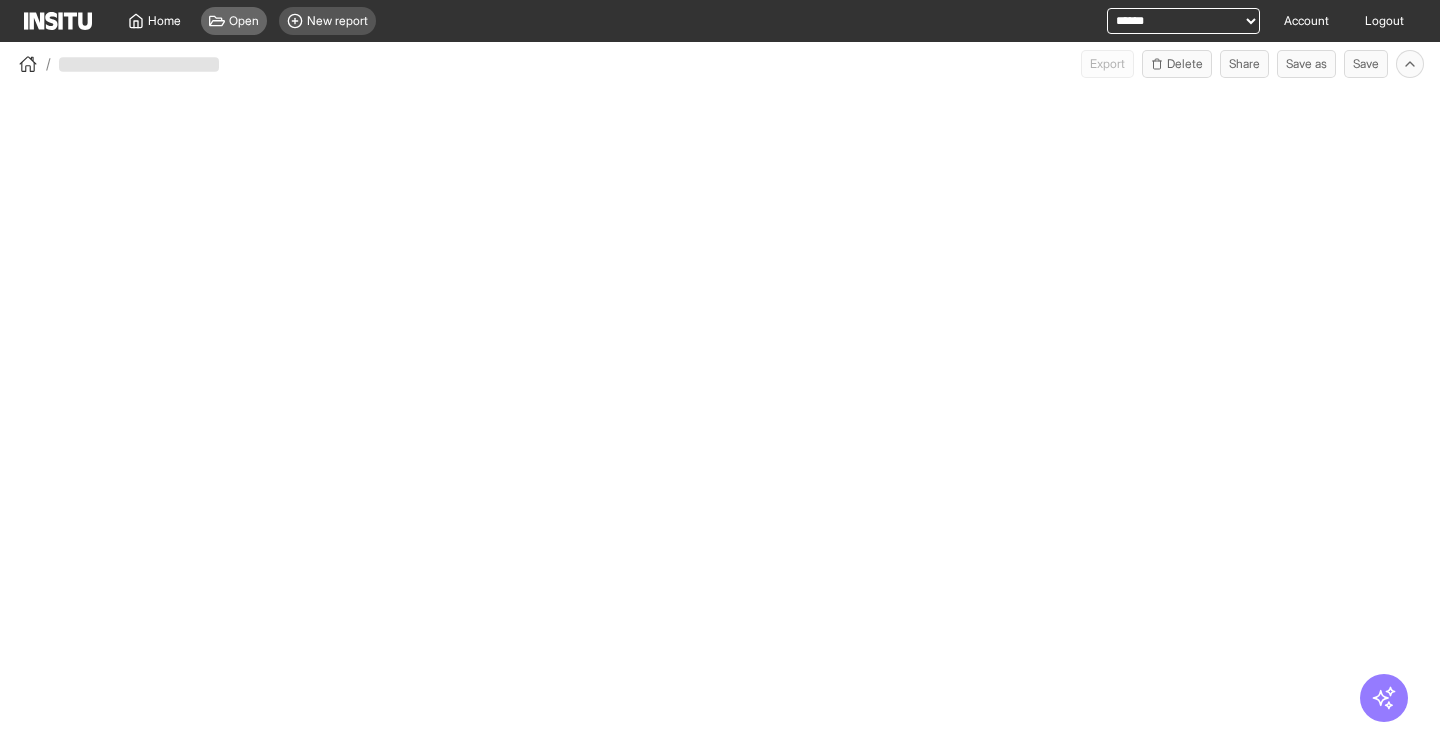 scroll, scrollTop: 0, scrollLeft: 0, axis: both 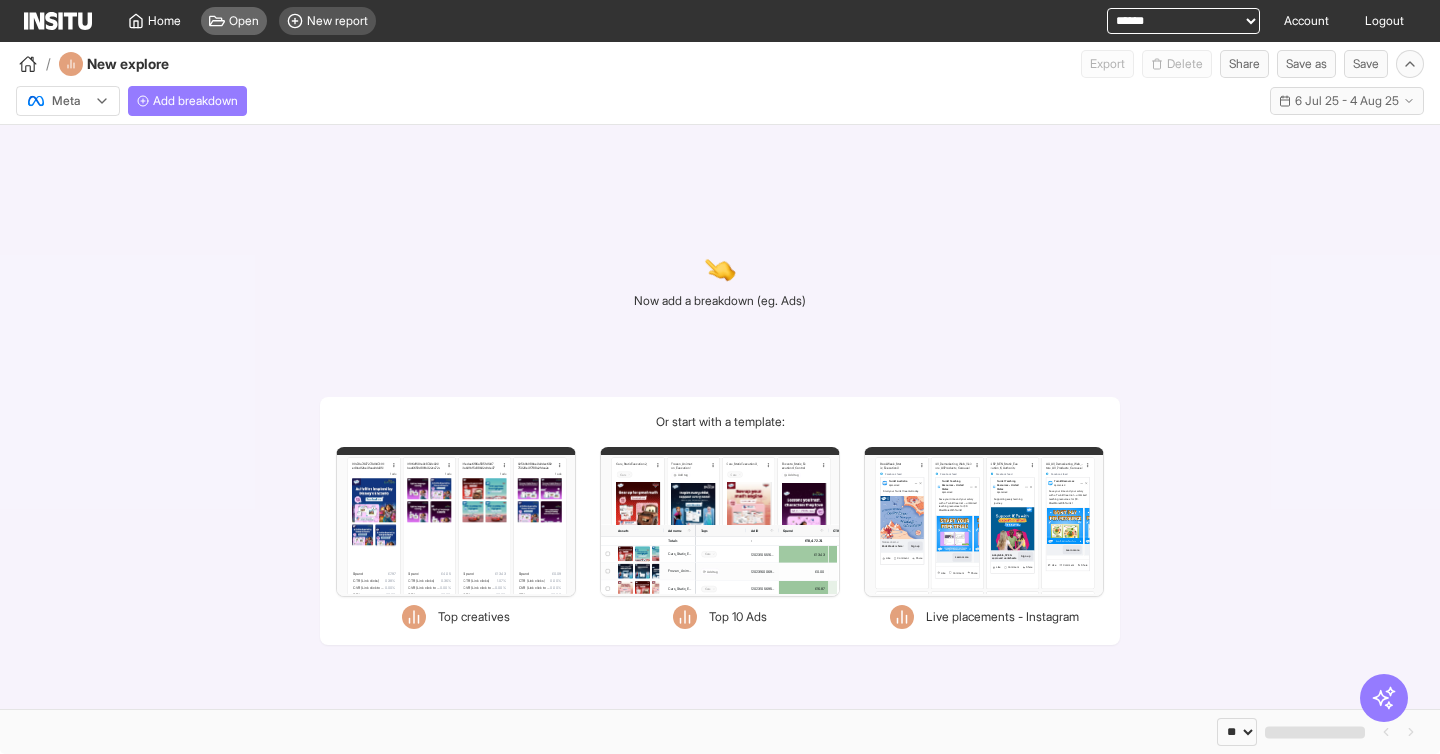 click on "Open" at bounding box center (244, 21) 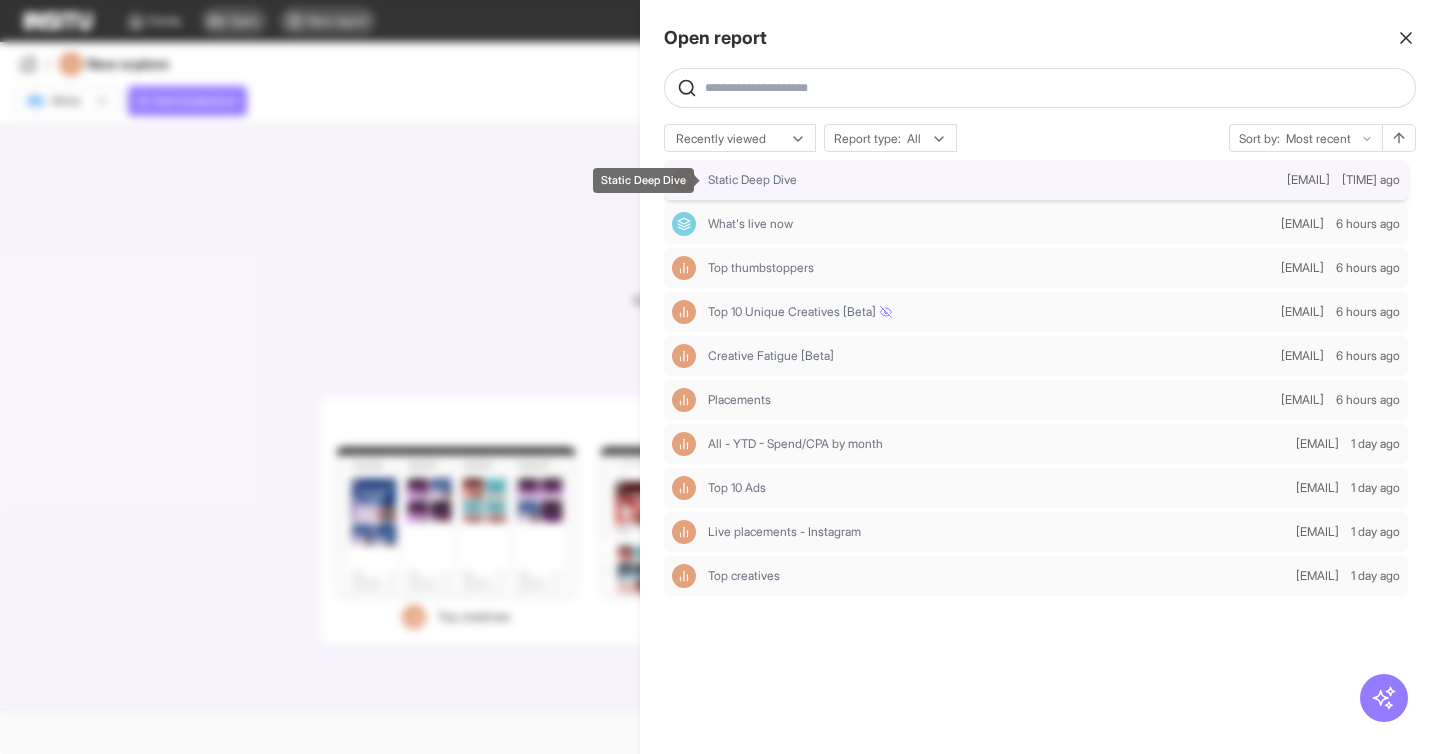 click on "Static Deep Dive" at bounding box center [752, 180] 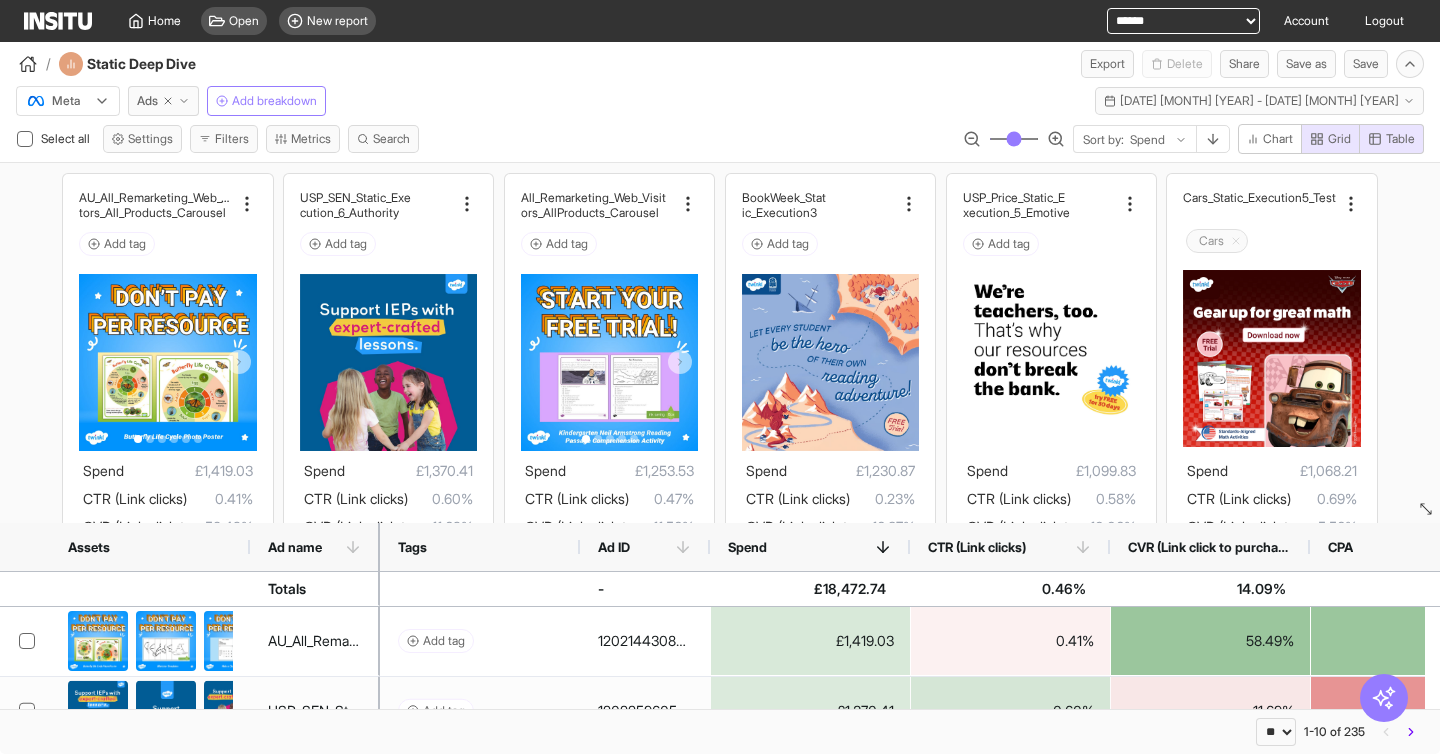 click on "Select all Settings Filters Metrics Search Sort by: Spend Chart Grid Table" at bounding box center (720, 143) 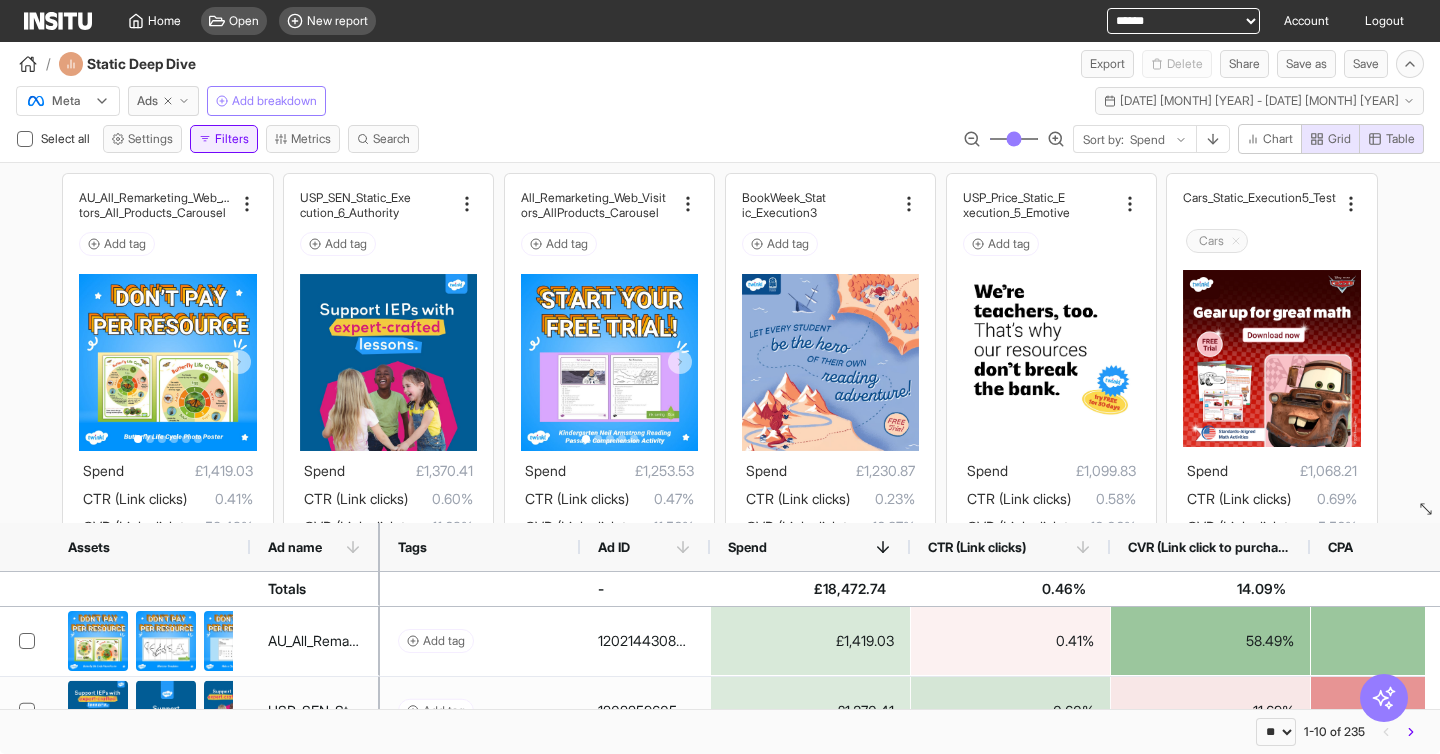 click on "Filters" at bounding box center (224, 139) 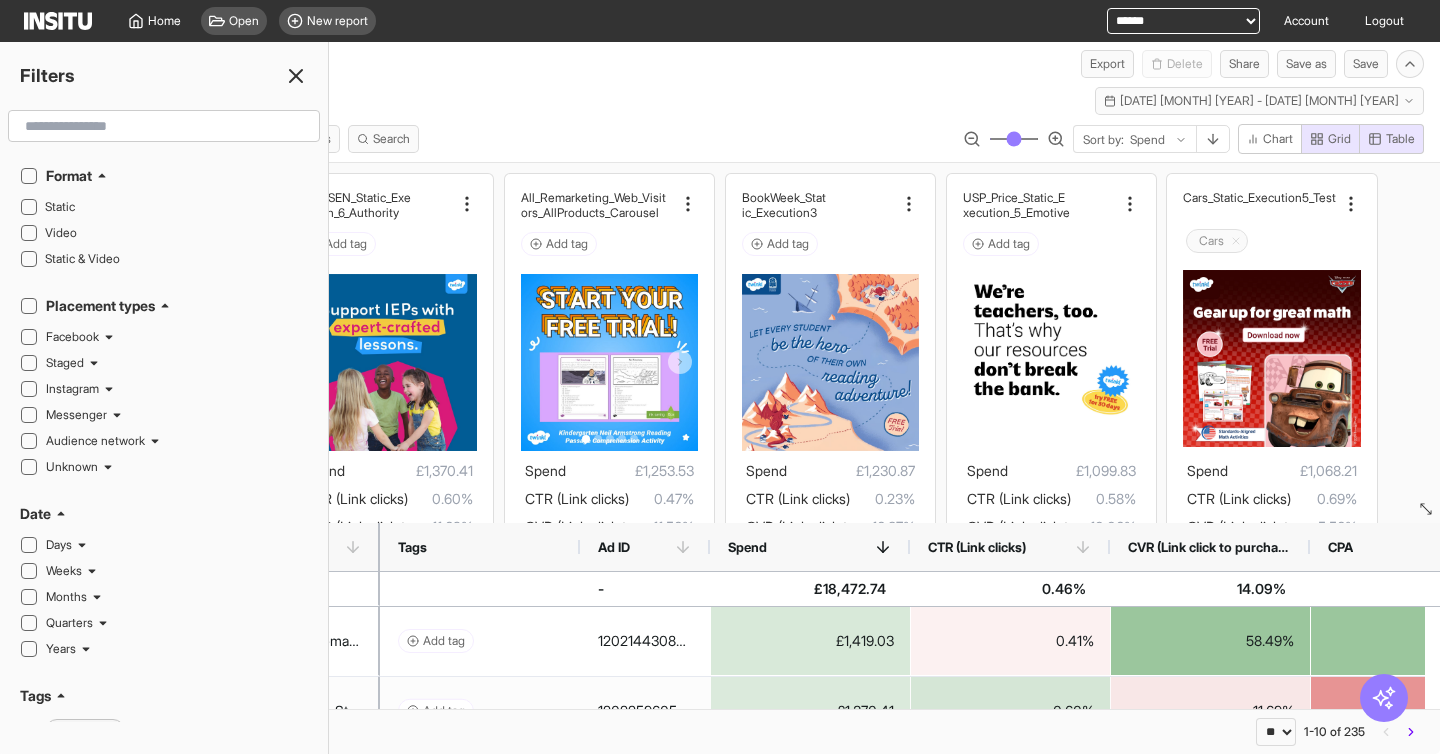 click at bounding box center [164, 126] 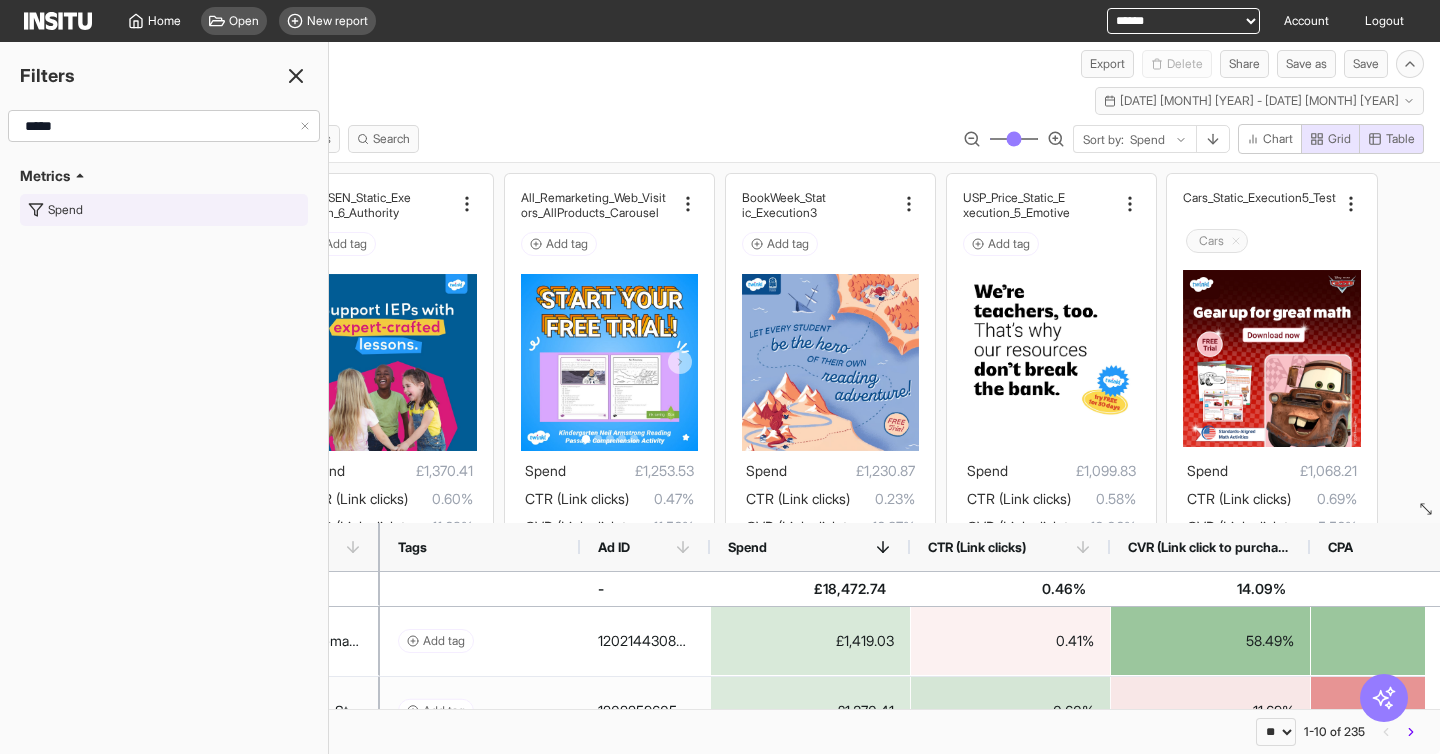 type on "*****" 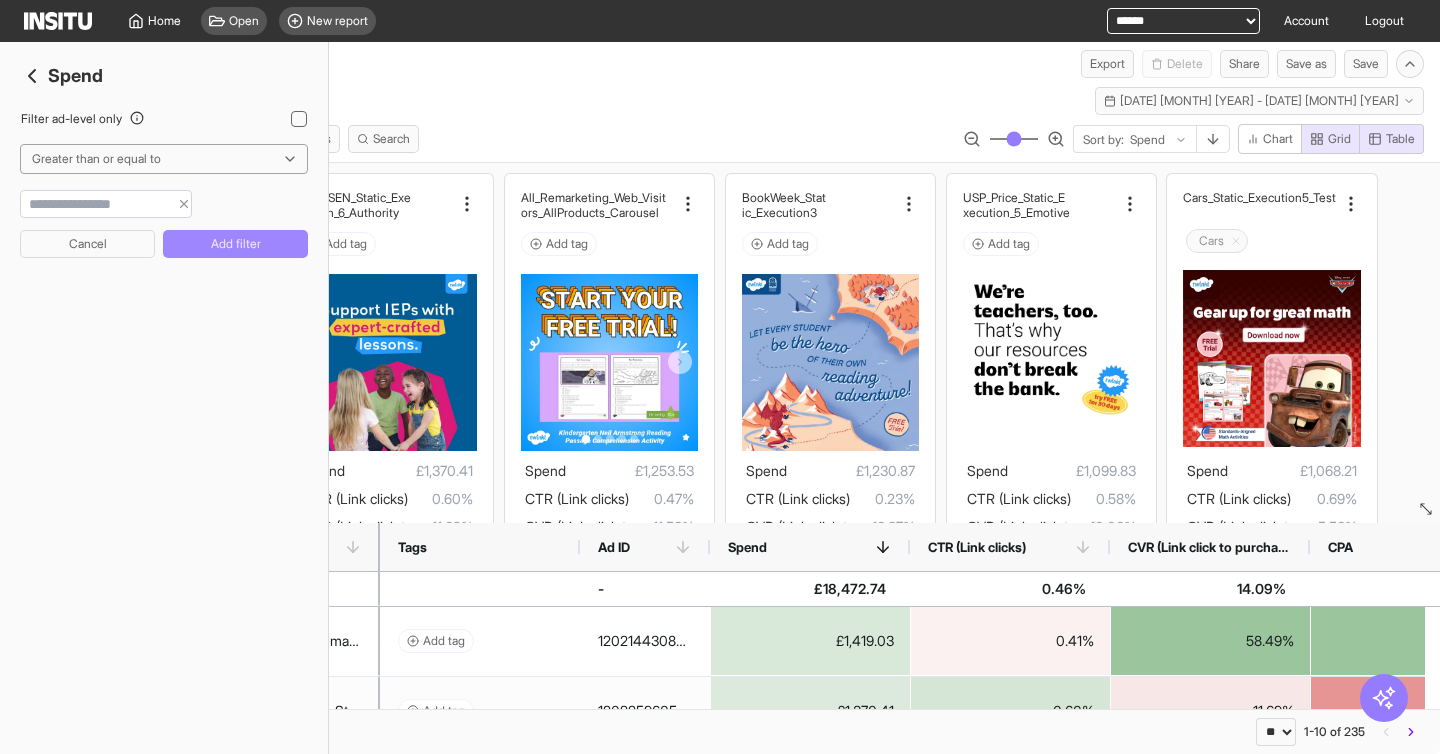 type on "***" 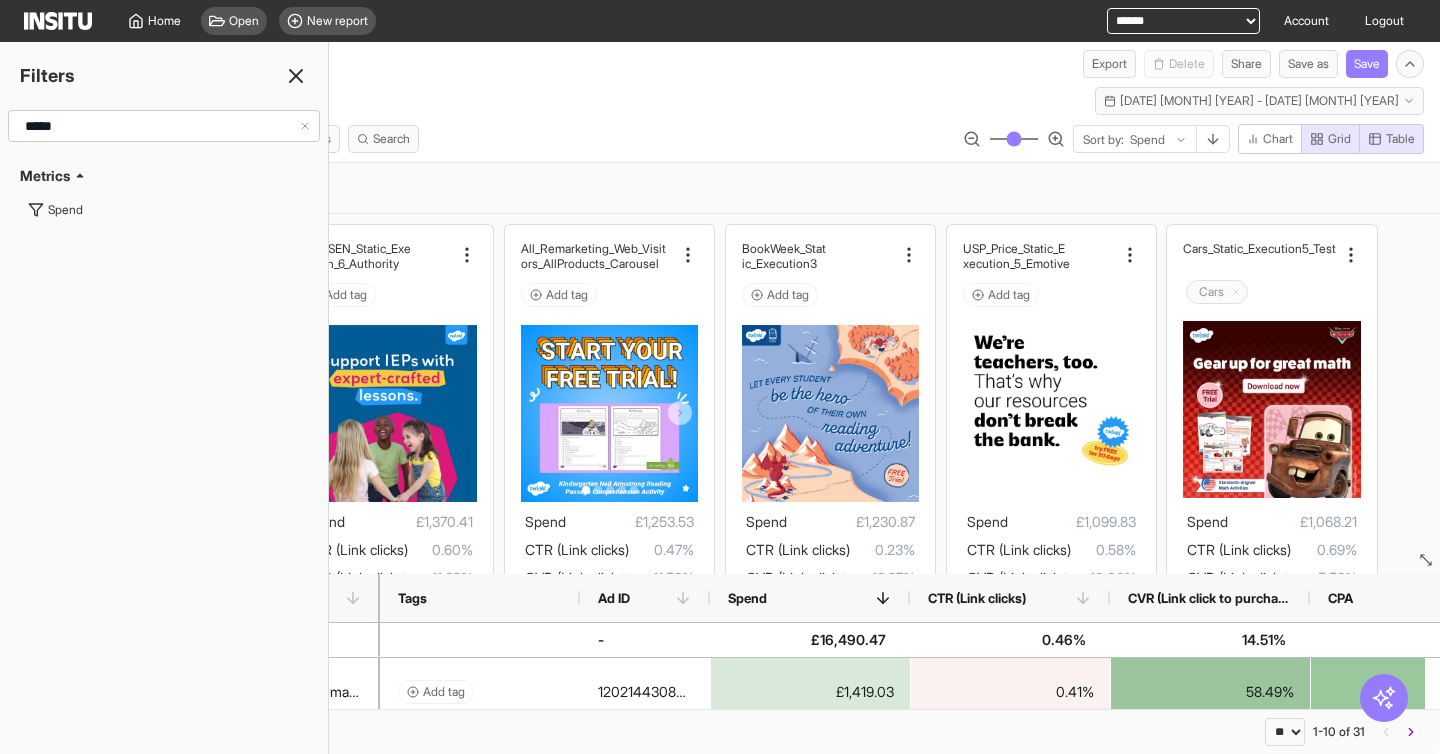 click on "Meta Ads Add breakdown Last 14 days - [DAY] [MONTH] [YEAR] - [DAY] [MONTH], [YEAR] [DAY] [MONTH] [YEAR] - [DAY] [MONTH] [YEAR]" at bounding box center (720, 97) 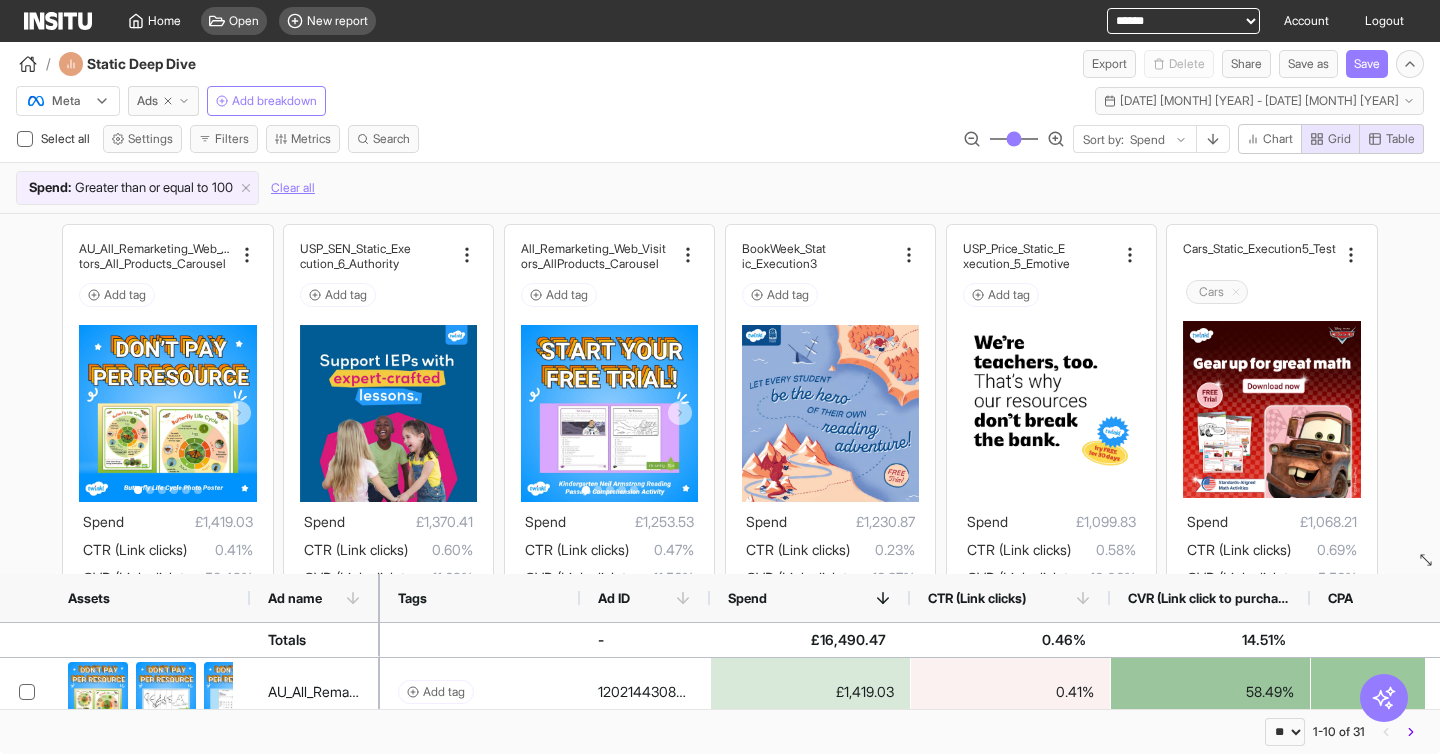 click on "Meta Ads Add breakdown Last 14 days - Tue 22 Jul - Mon 4 Aug, 2025 22 Jul 25 - 4 Aug 25 Select all Settings Filters Metrics Search Sort by: Spend Chart Grid Table Spend :  Greater than or equal to 100 Clear all" at bounding box center [720, 145] 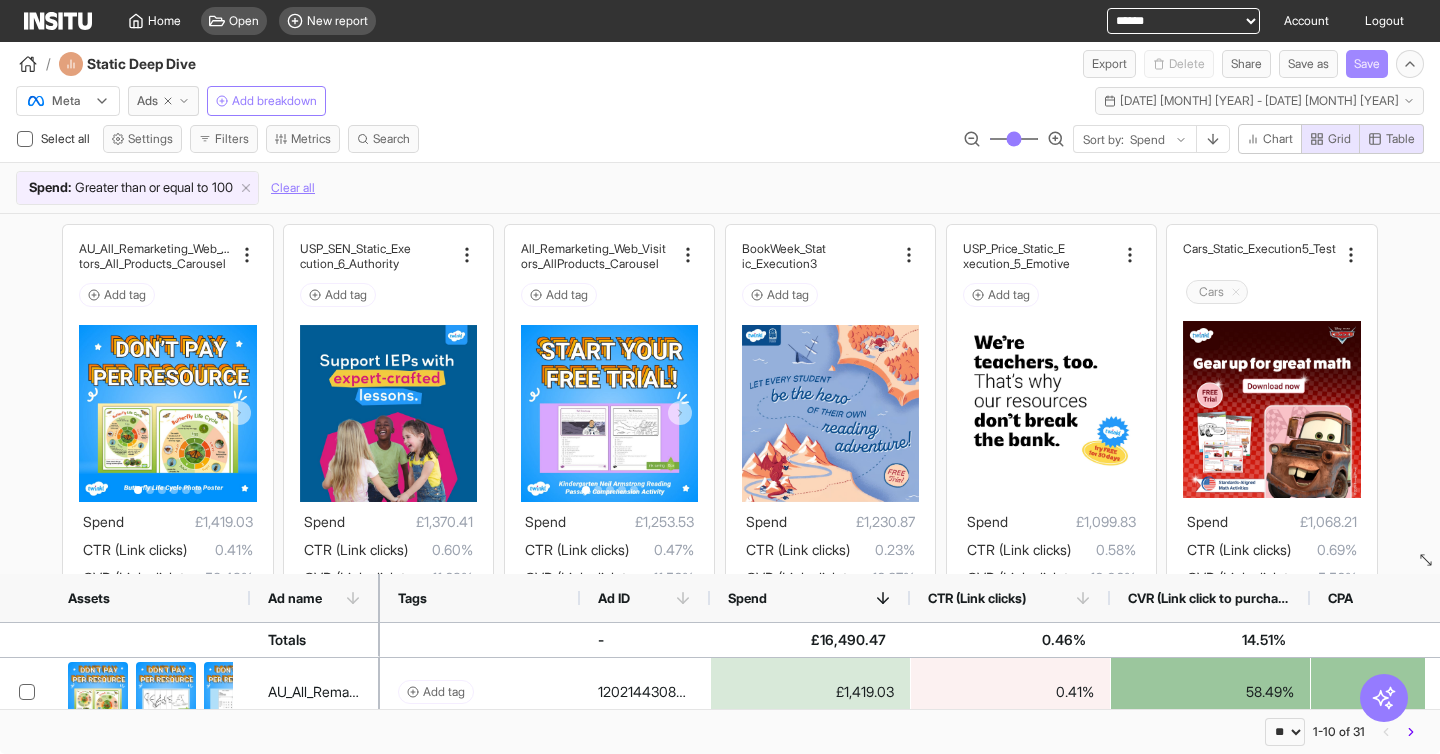 click on "Save" at bounding box center [1367, 64] 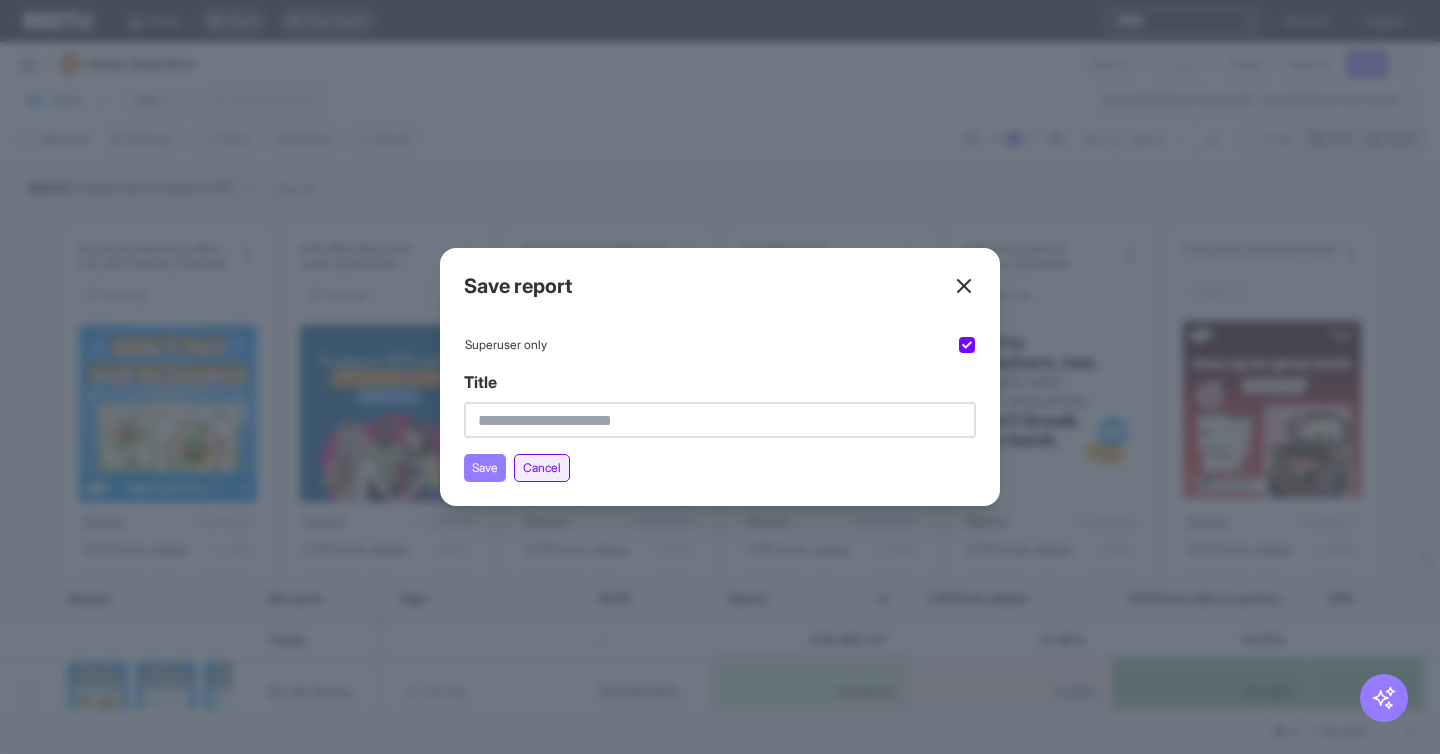 click on "Cancel" at bounding box center [542, 468] 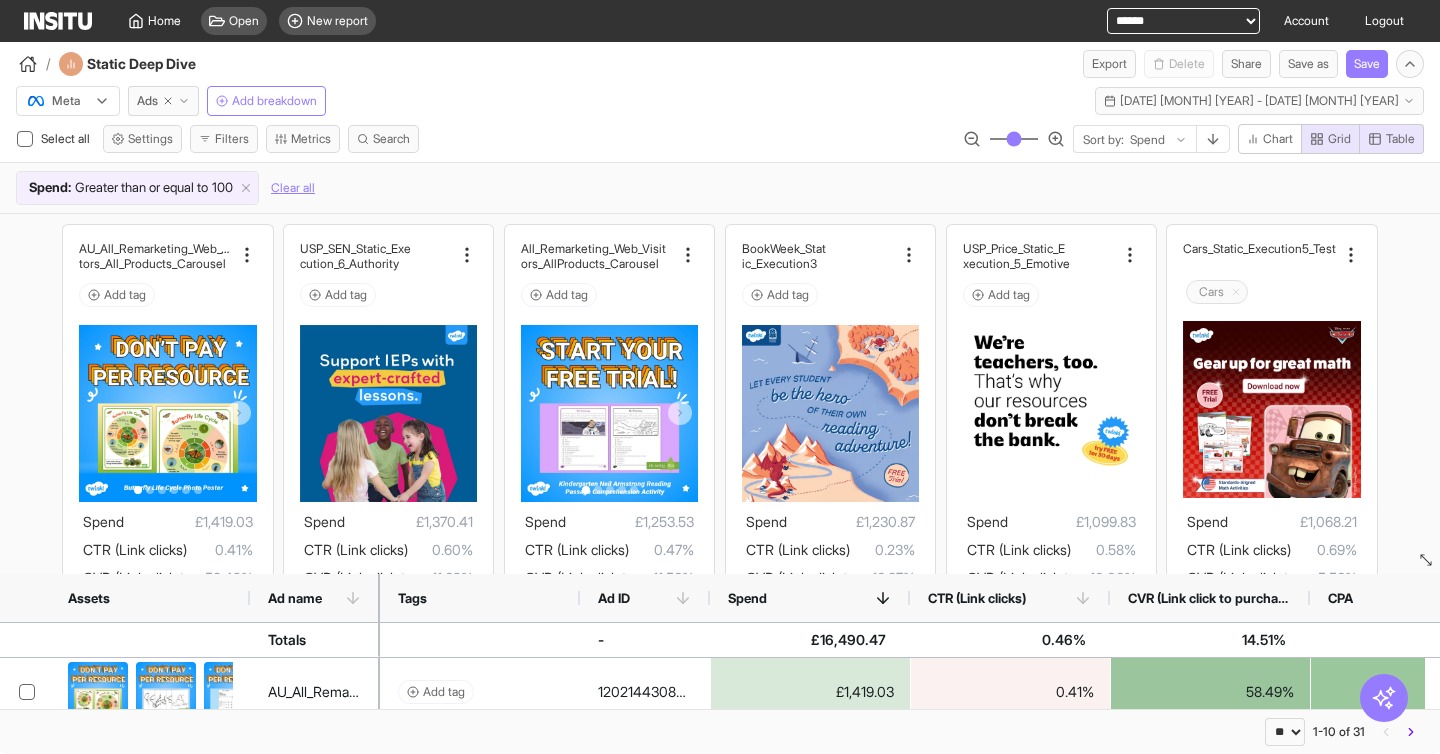 click on "Select all Settings Filters Metrics Search Sort by: Spend Chart Grid Table" at bounding box center (720, 143) 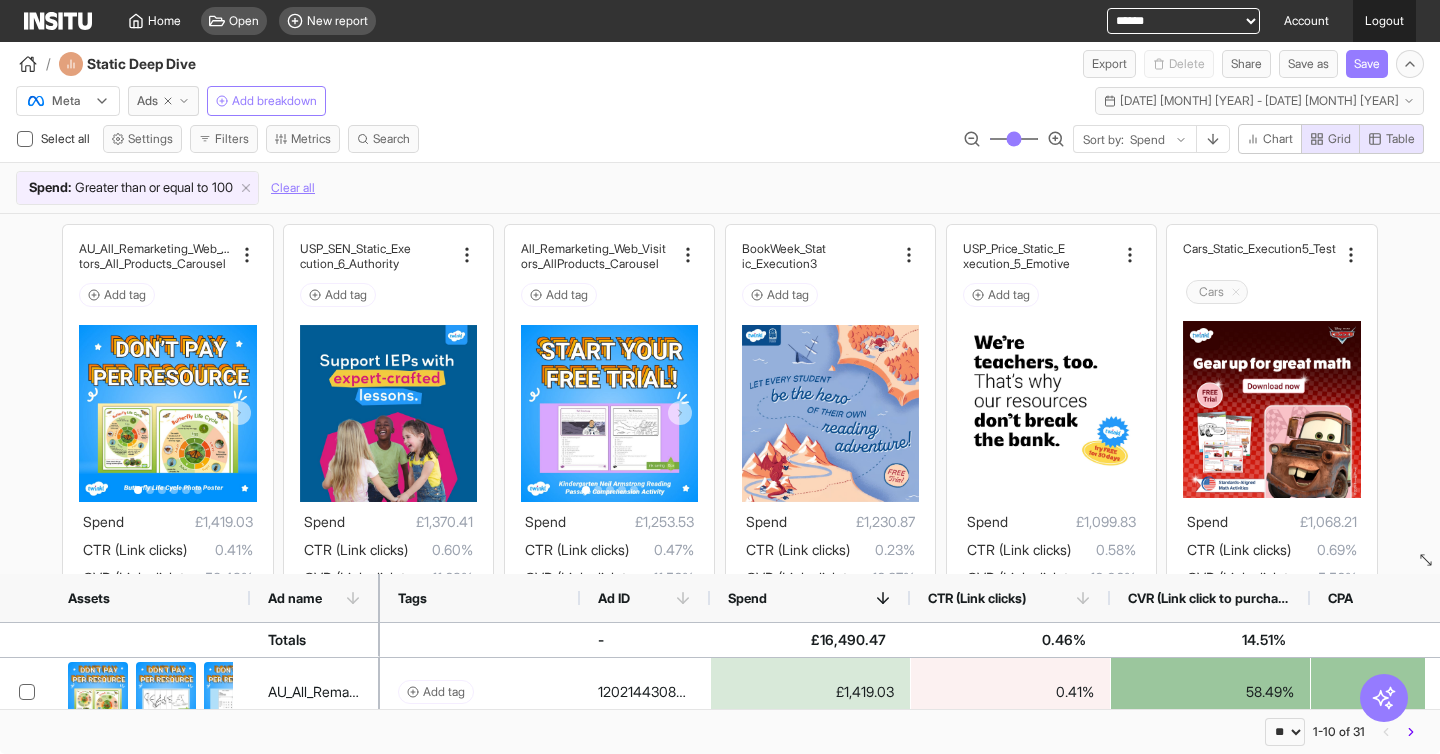 click on "Logout" at bounding box center [1384, 21] 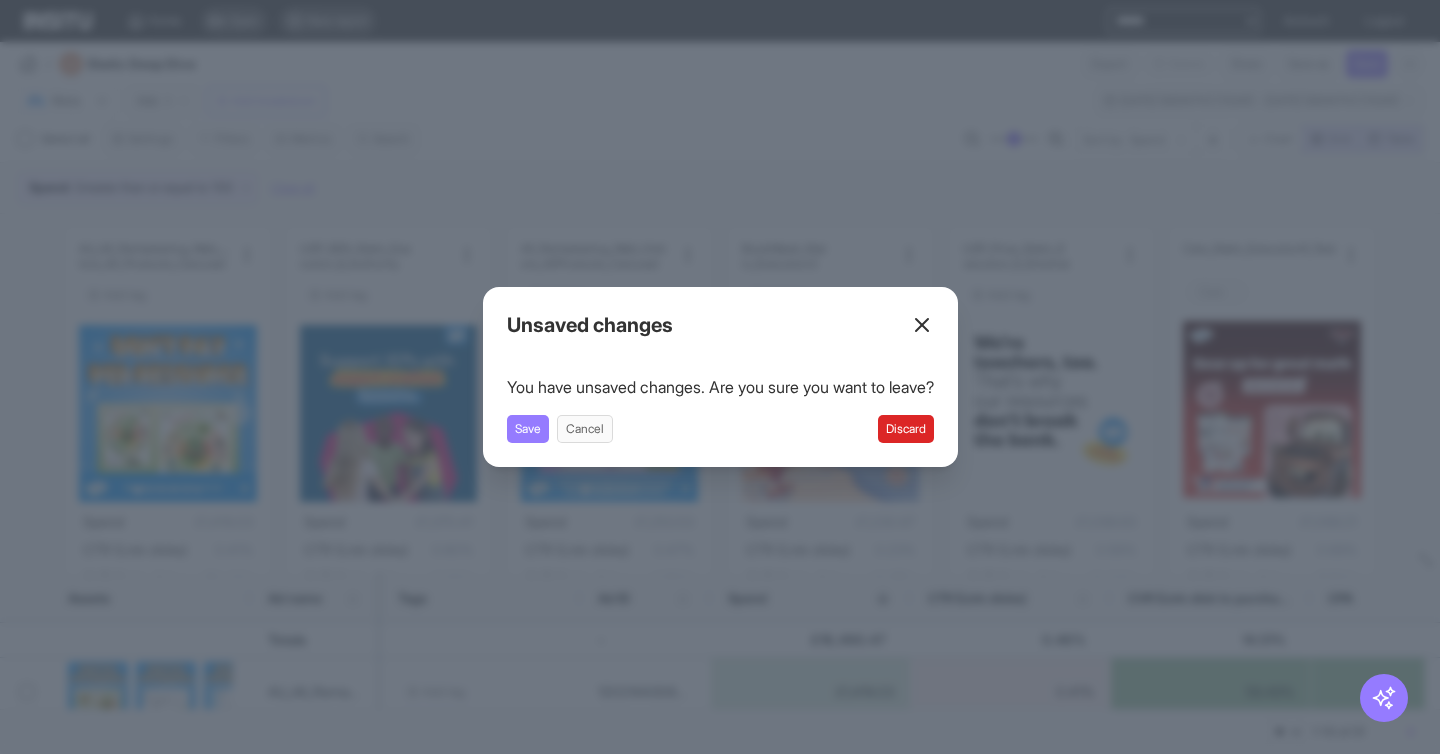 click on "Discard" at bounding box center [906, 429] 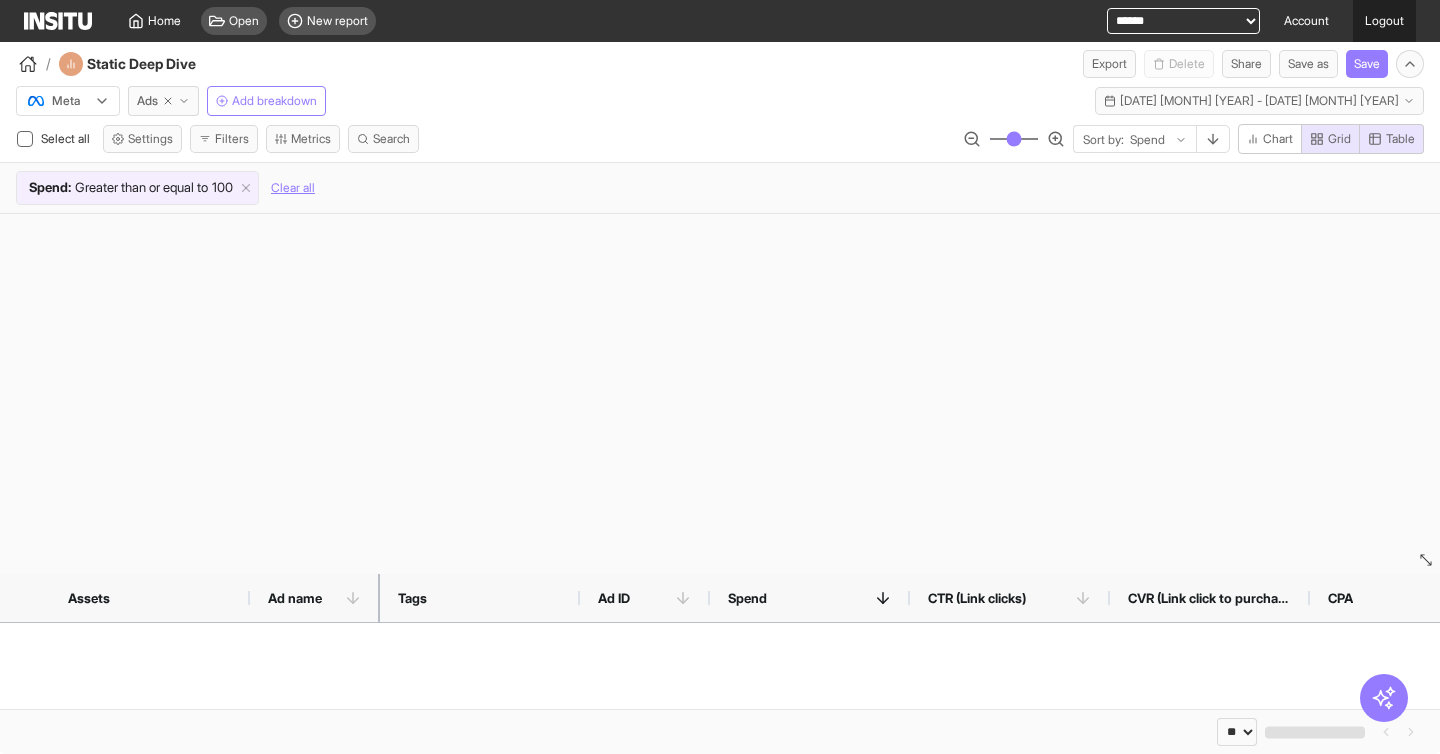 drag, startPoint x: 1380, startPoint y: 21, endPoint x: 1383, endPoint y: 40, distance: 19.235384 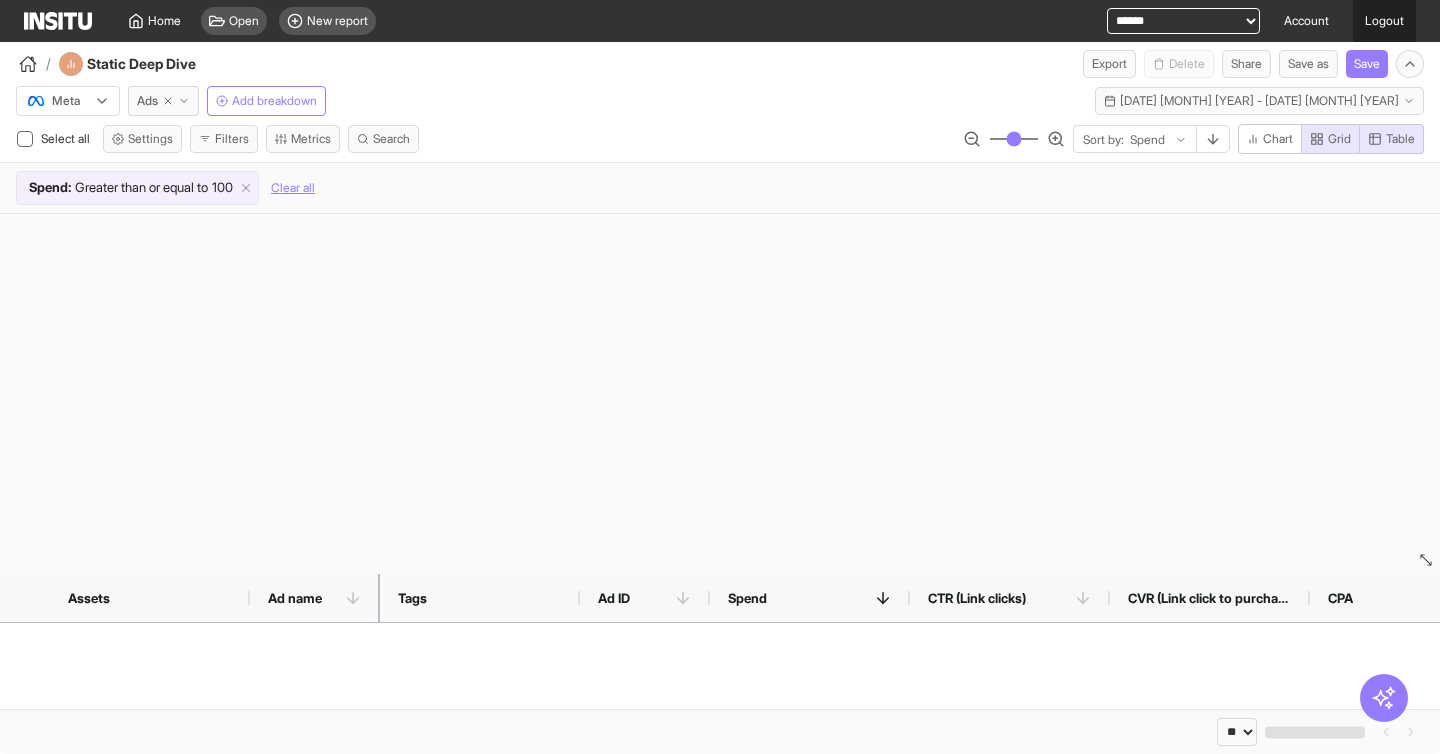 click on "Logout" at bounding box center (1384, 21) 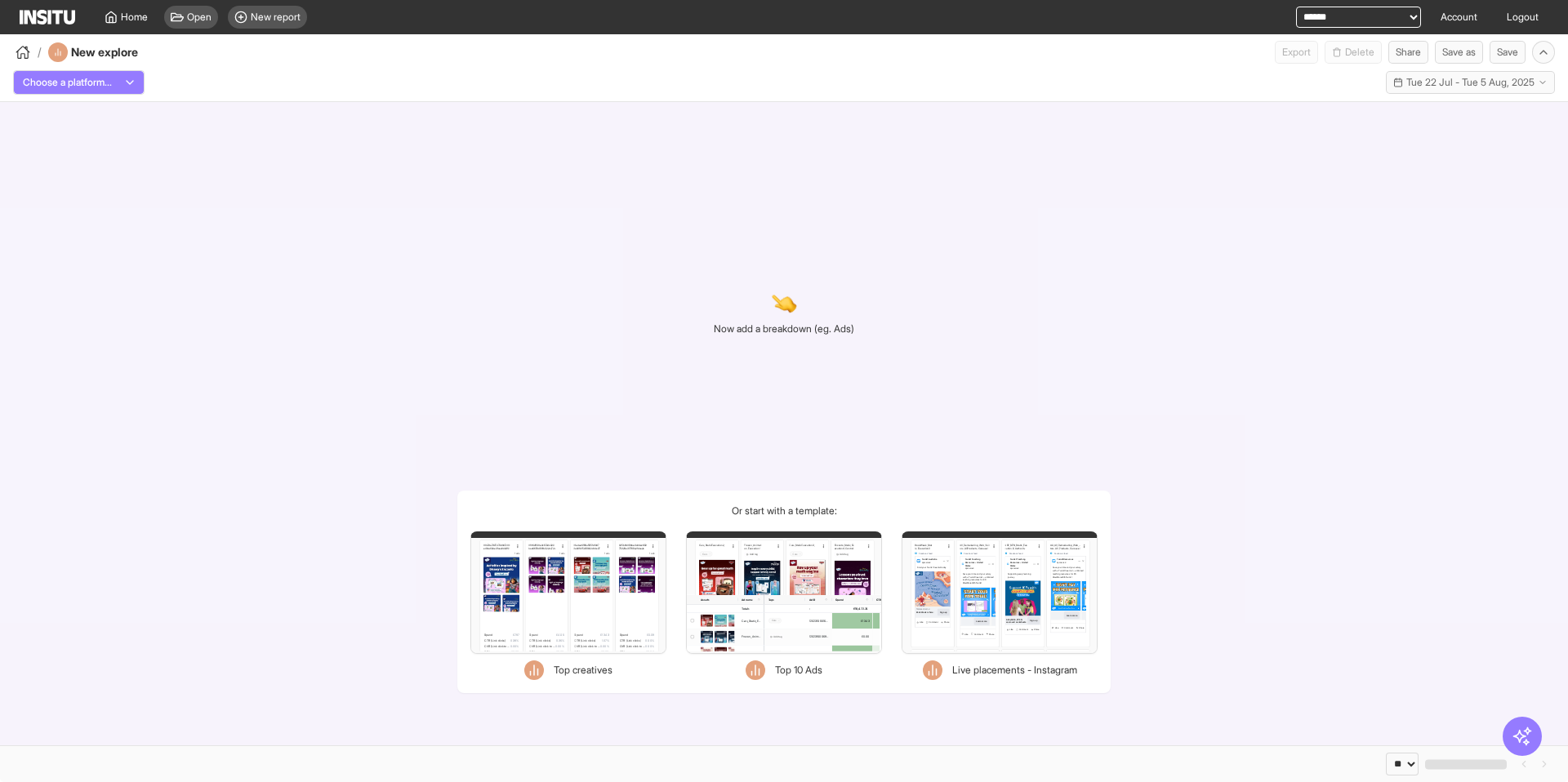 select on "**" 